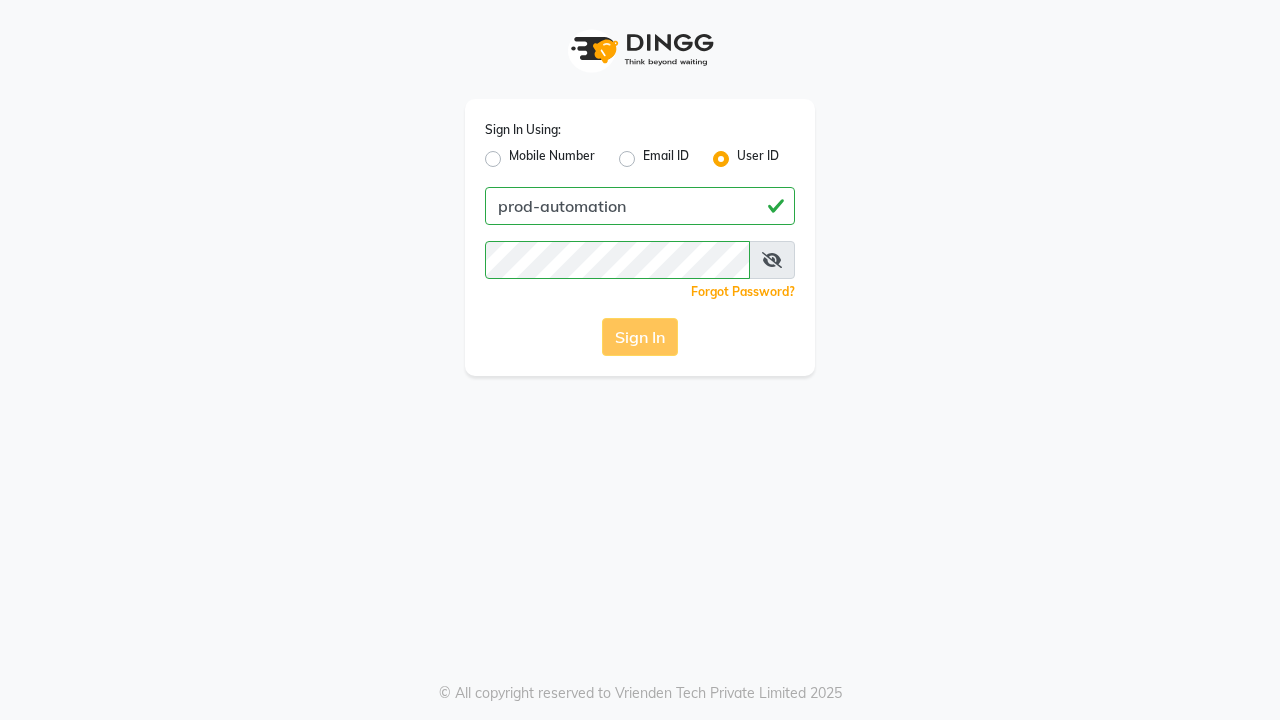 scroll, scrollTop: 0, scrollLeft: 0, axis: both 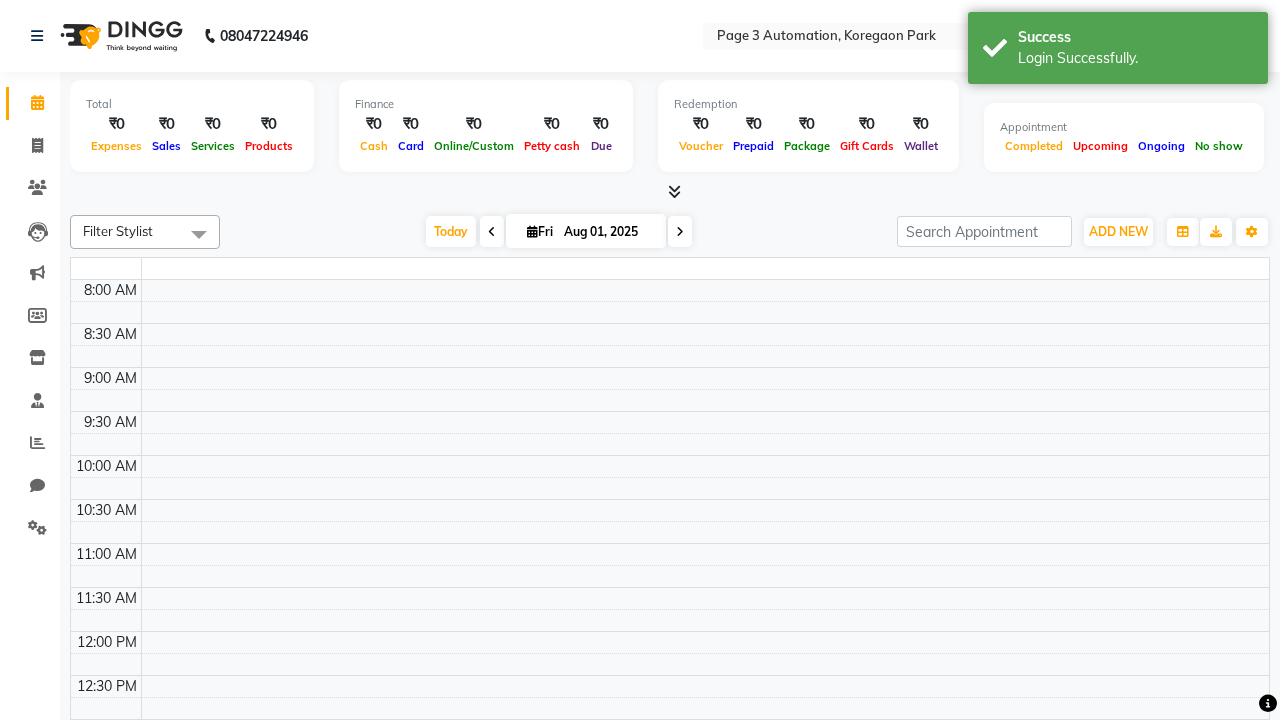 select on "en" 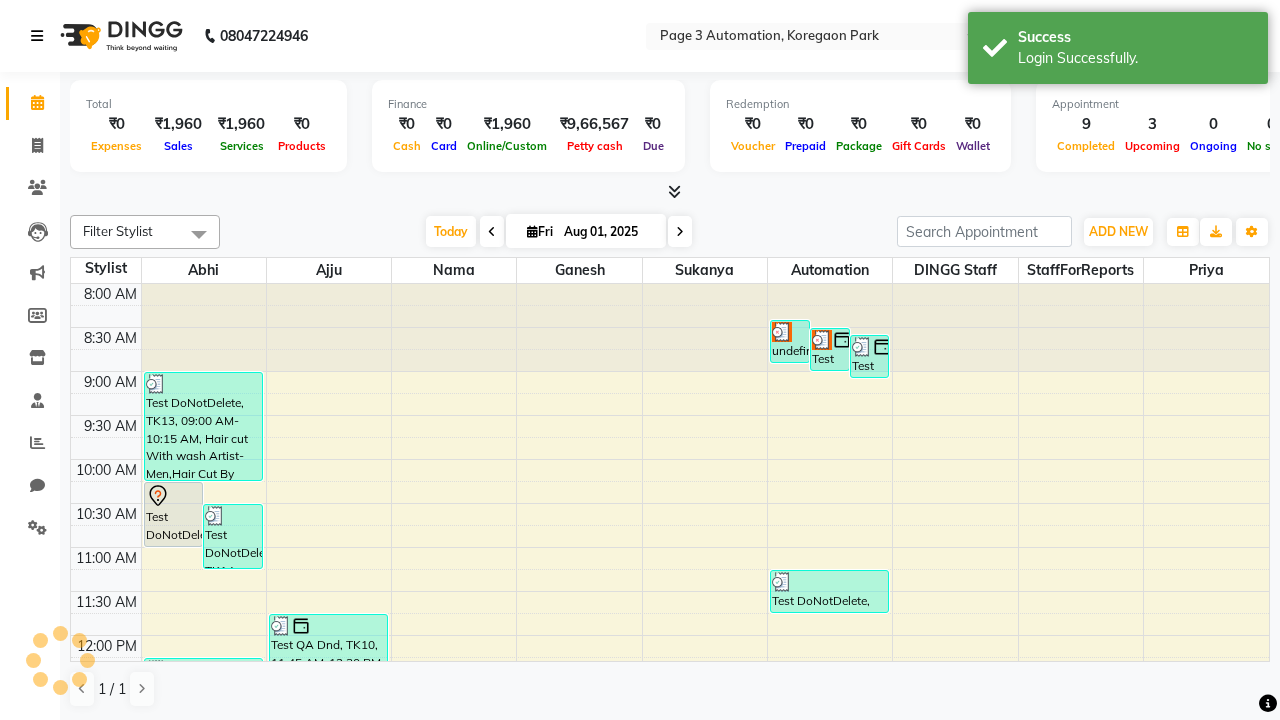 click at bounding box center [37, 36] 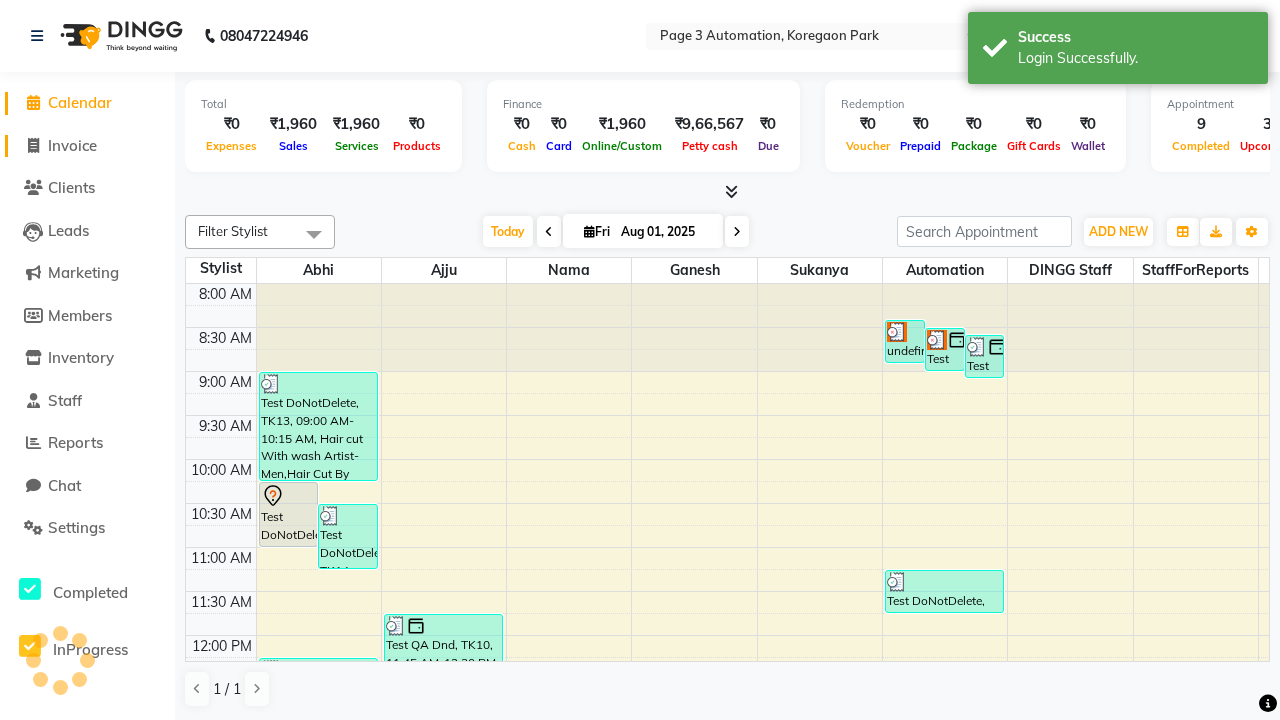click on "Invoice" 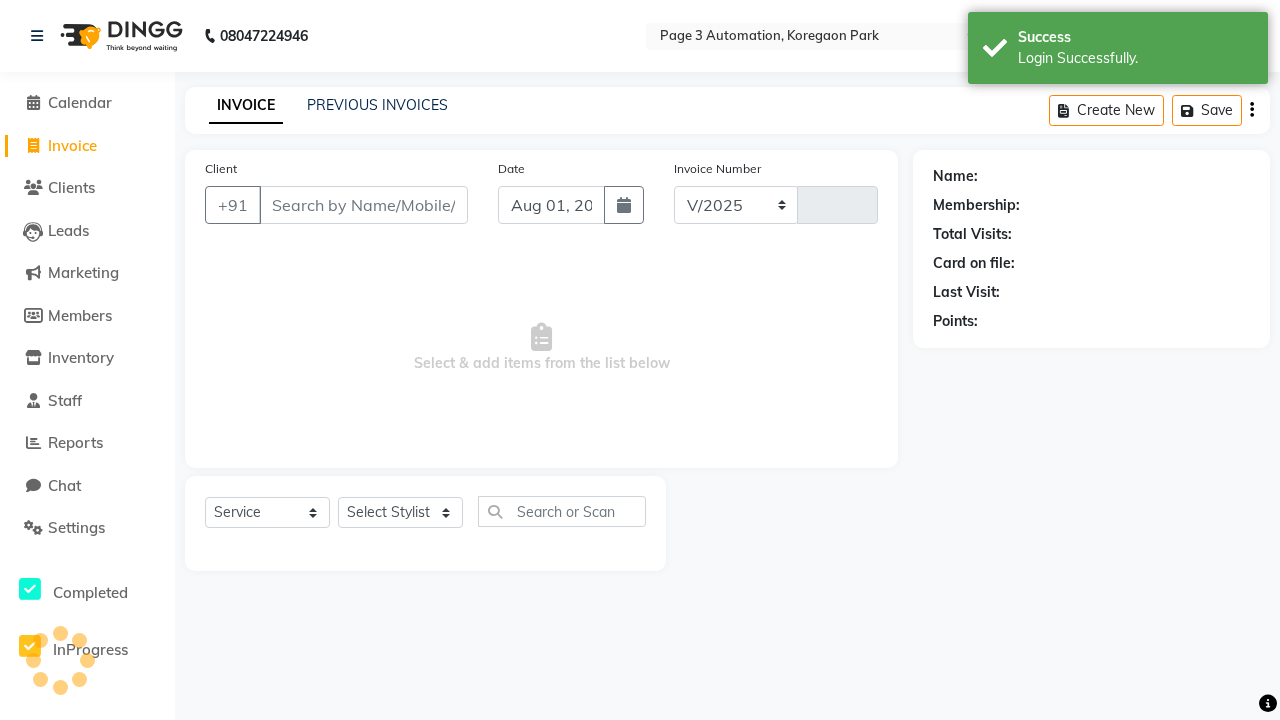 select on "2774" 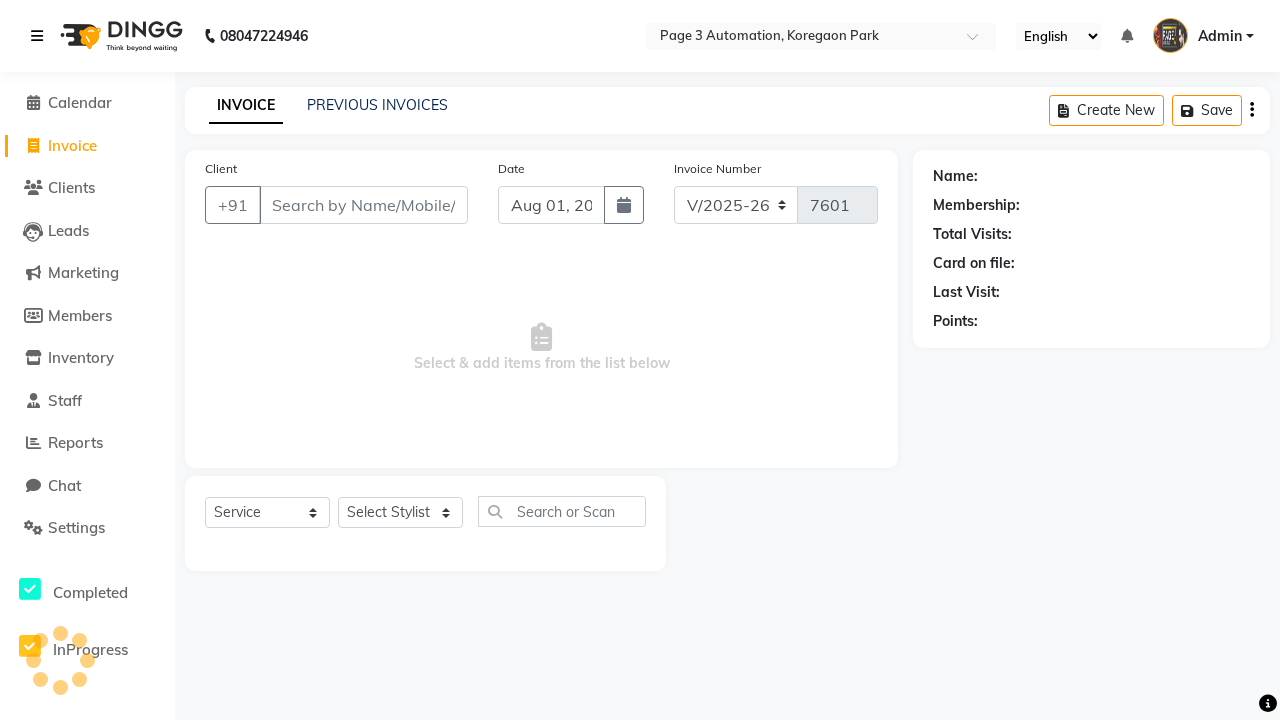 click at bounding box center (37, 36) 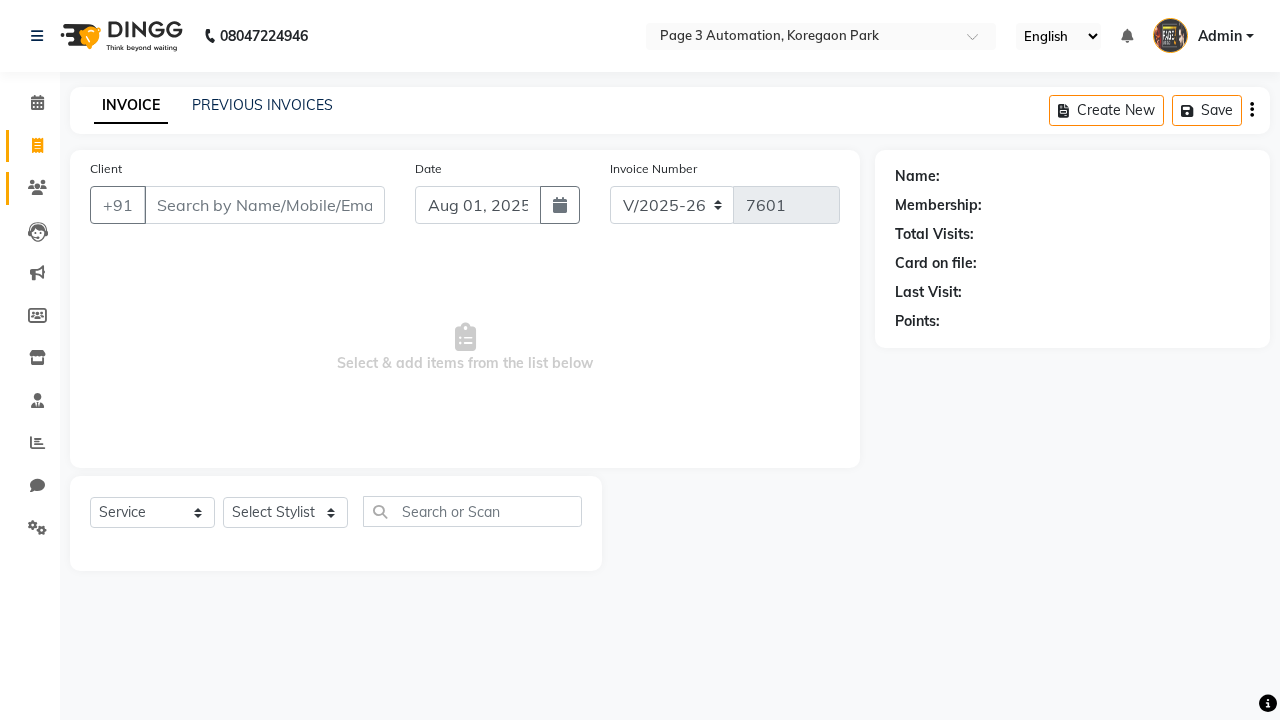 click 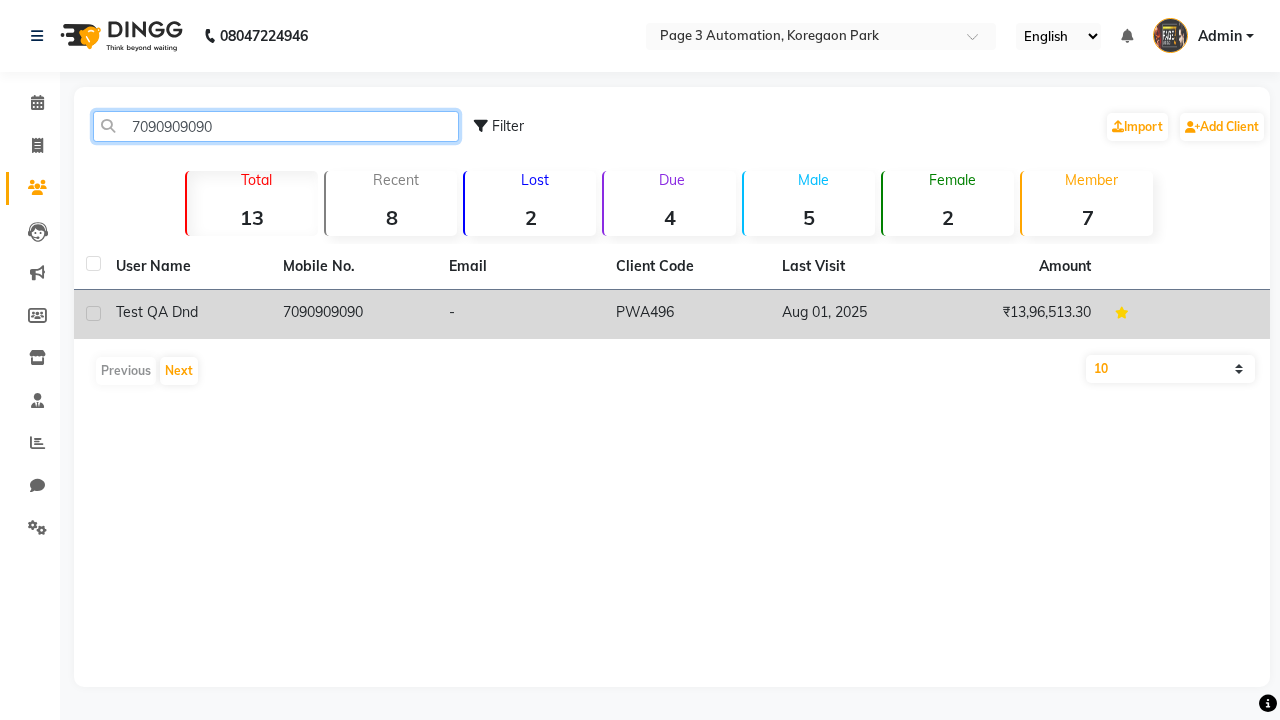 type on "7090909090" 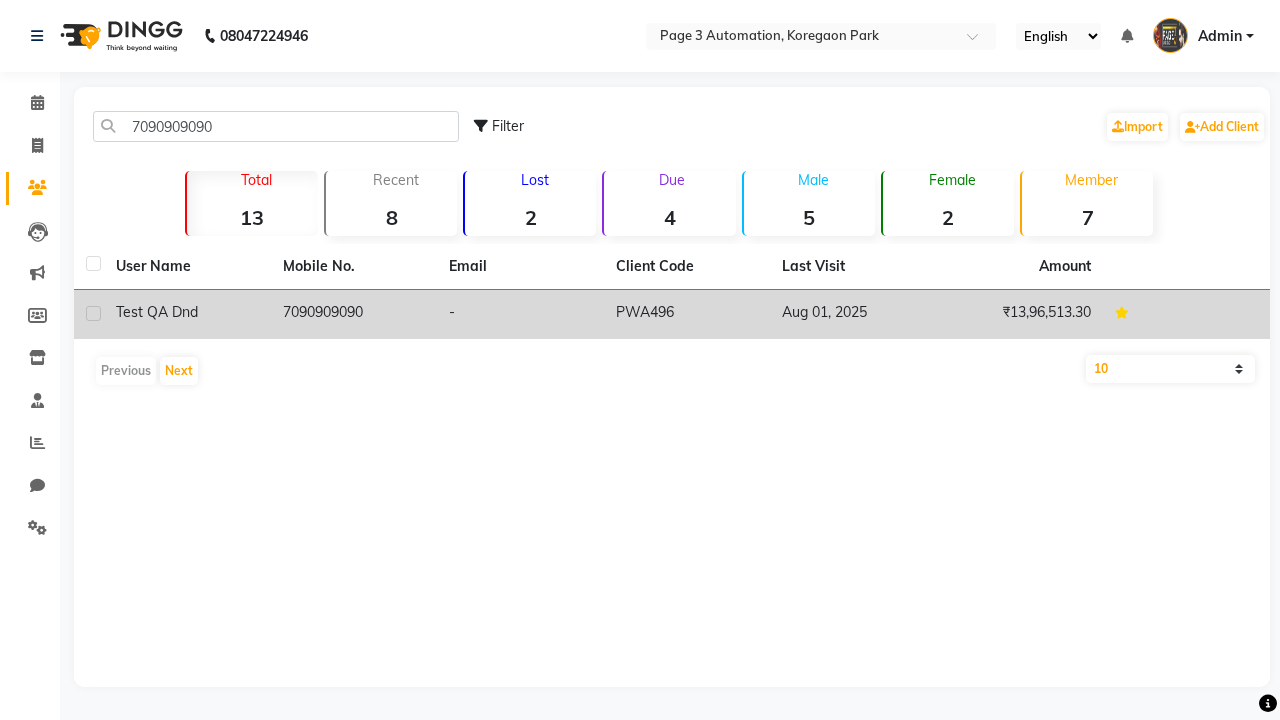 click on "7090909090" 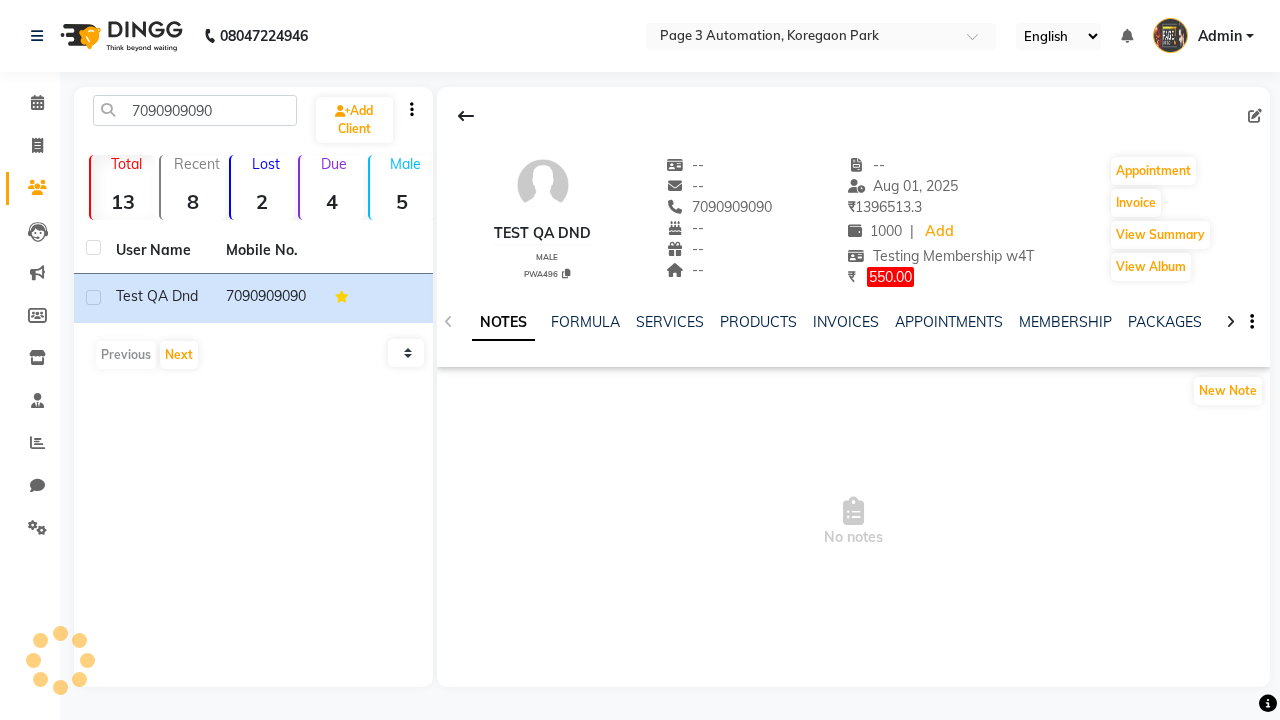 click on "WALLET" 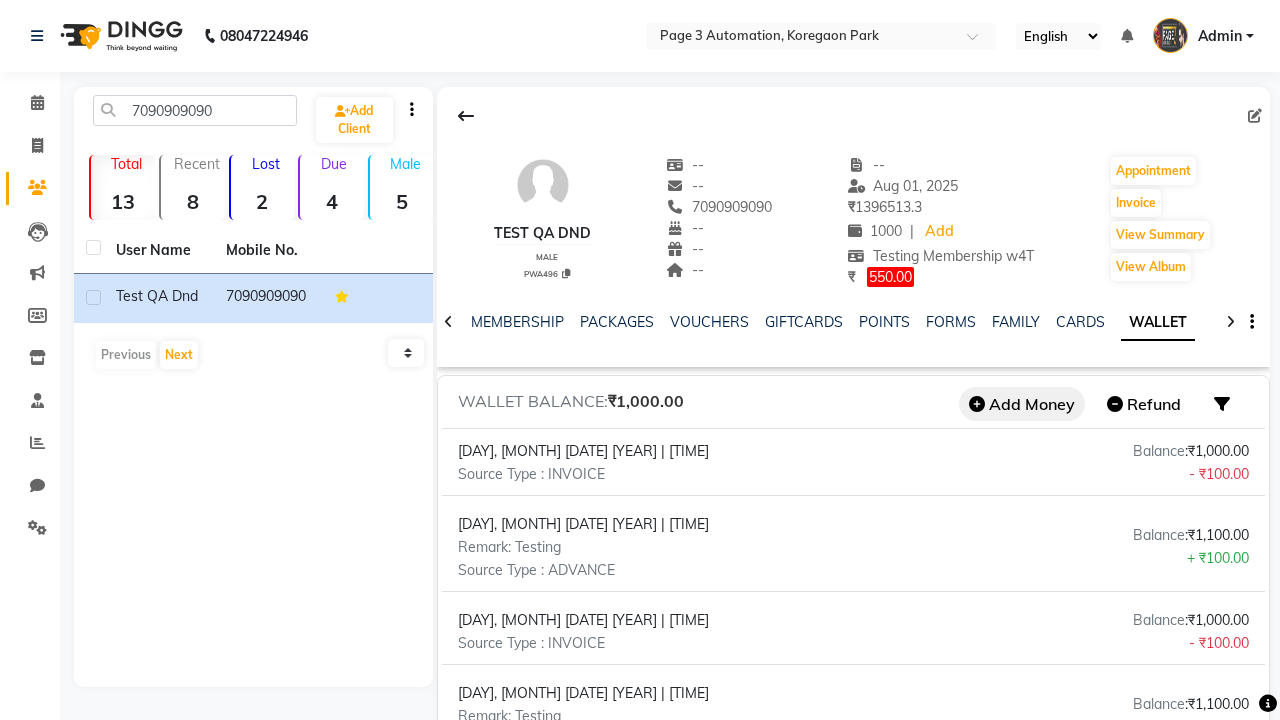 click on "Add Money" 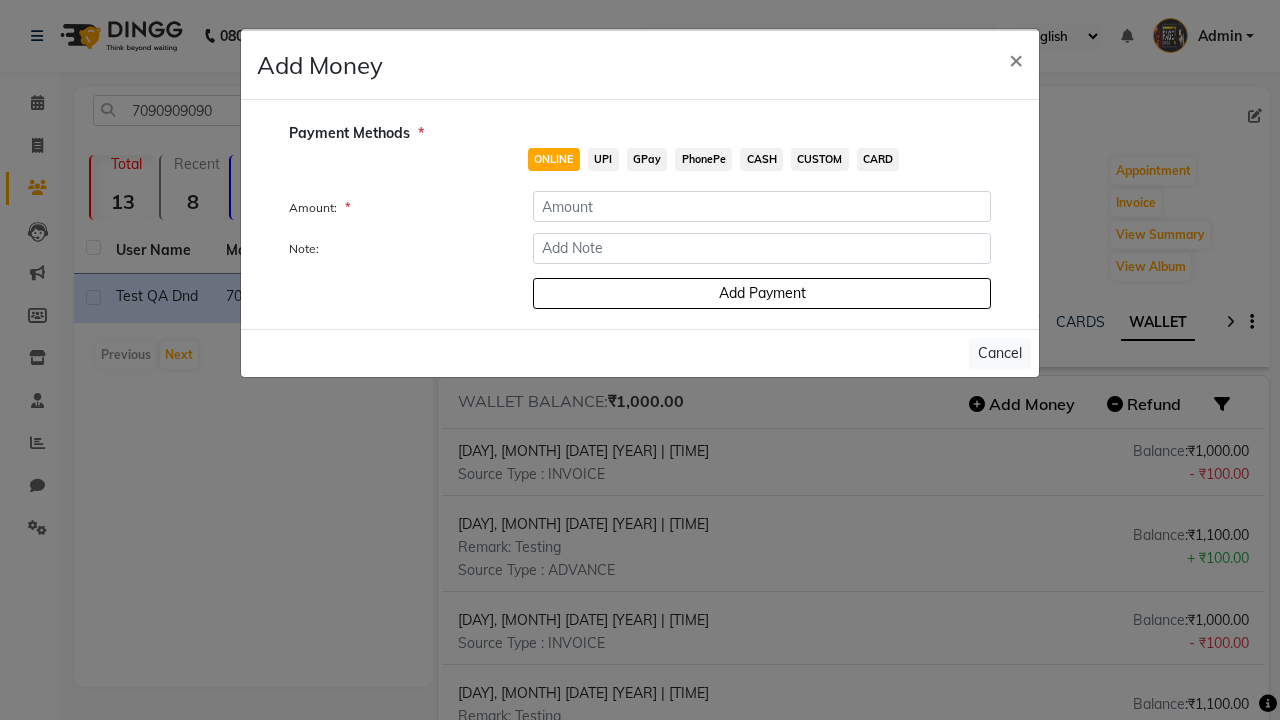 click on "ONLINE" 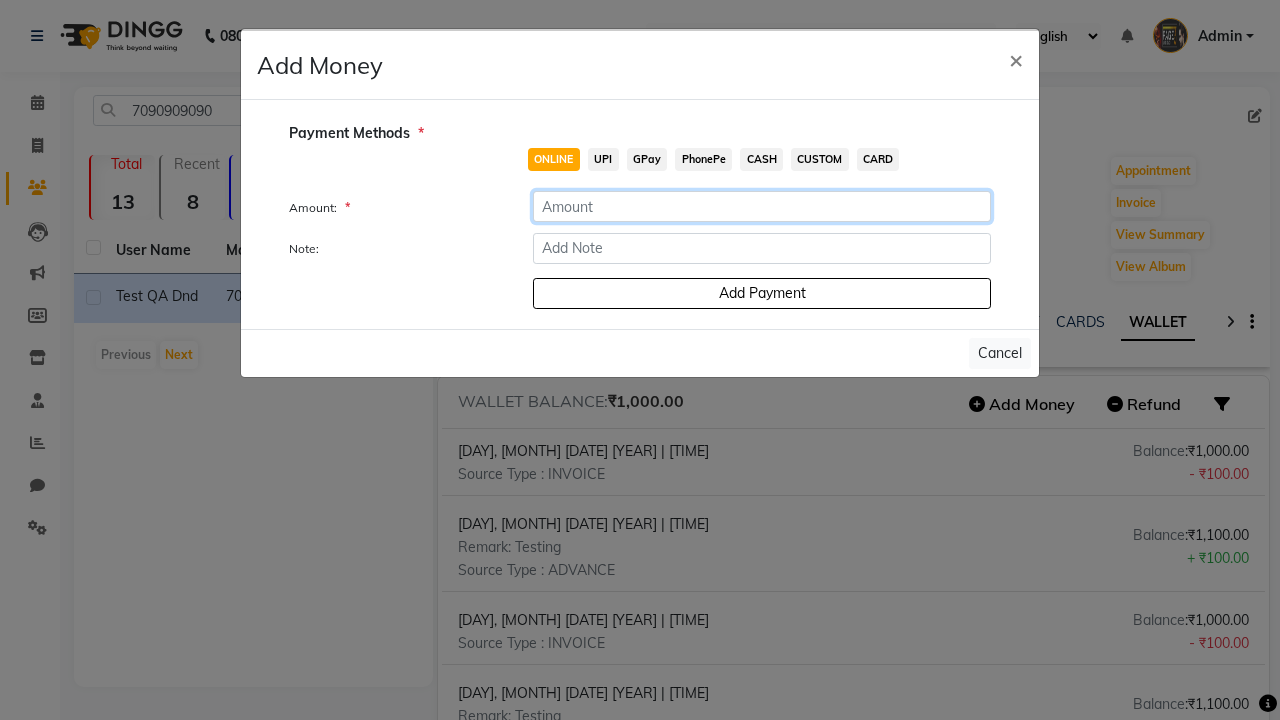 click 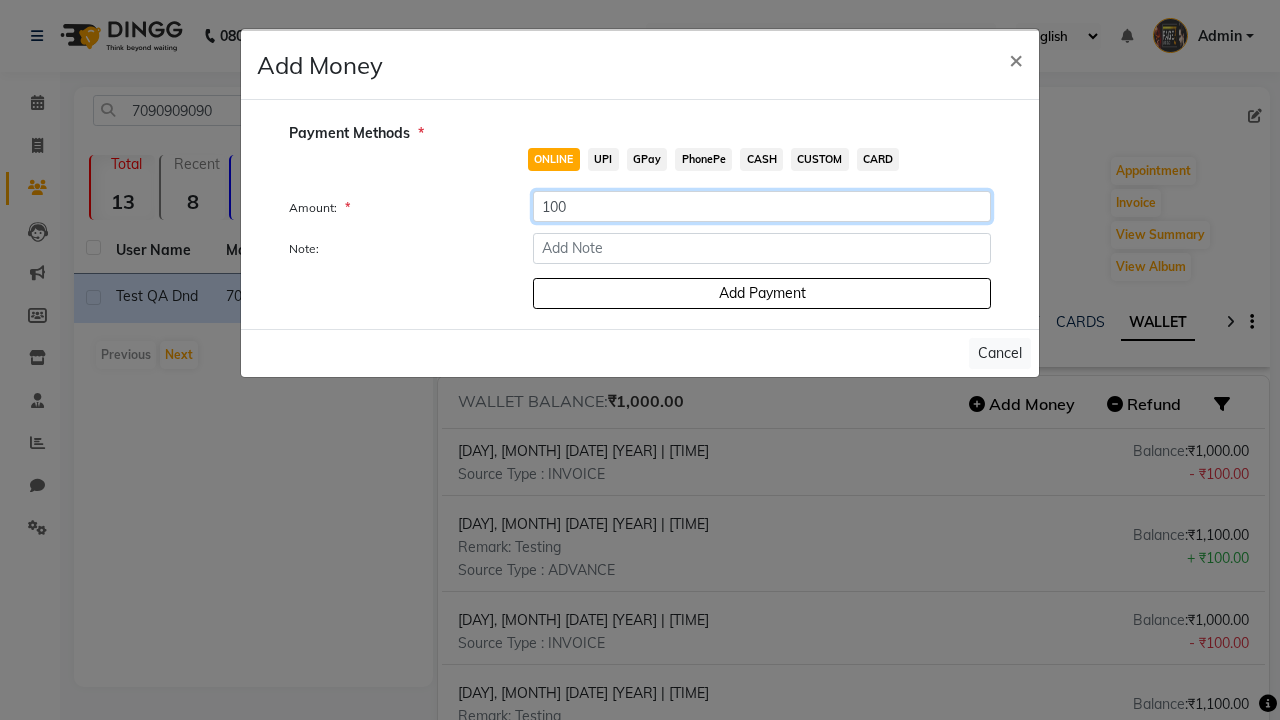 type on "100" 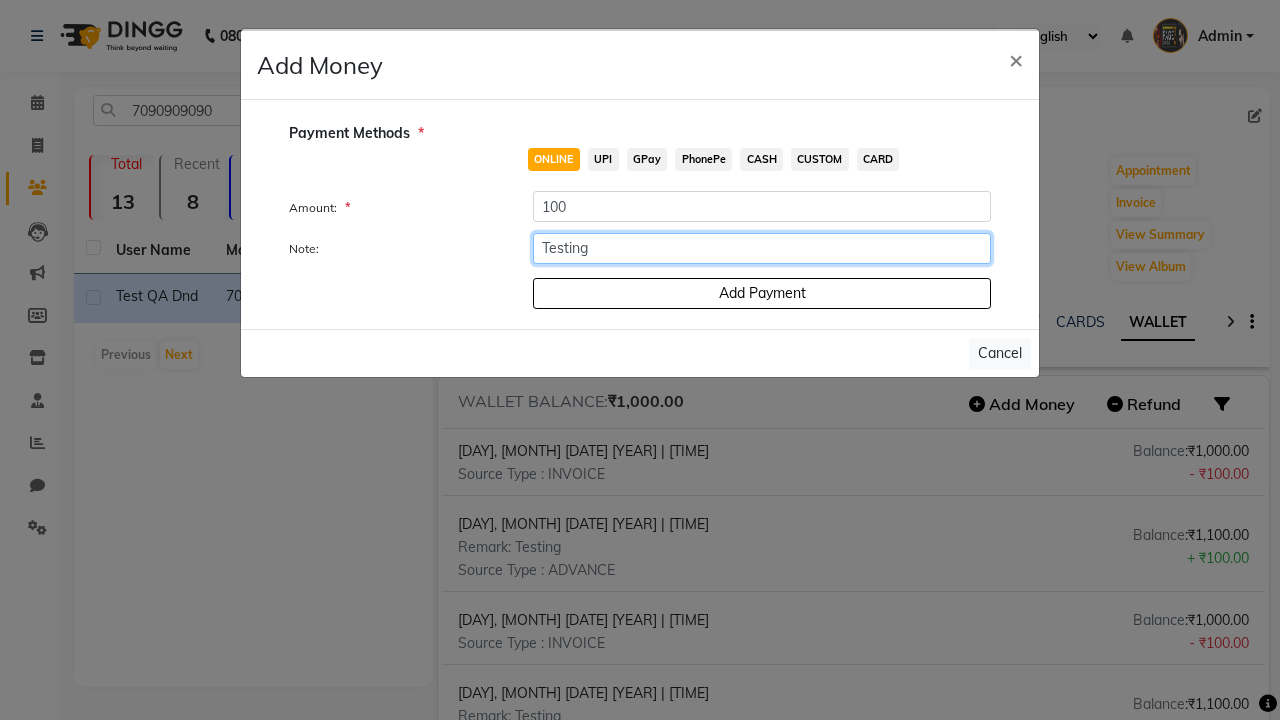 type on "Testing" 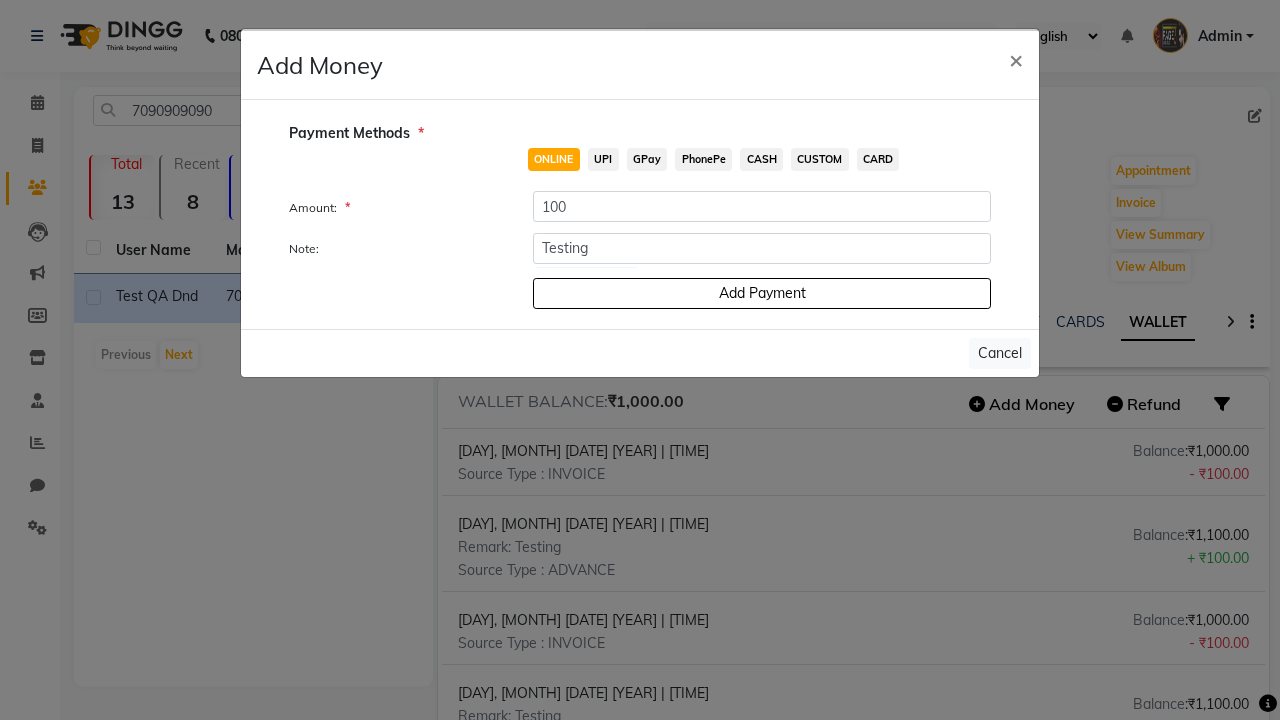 click on "Add Payment" 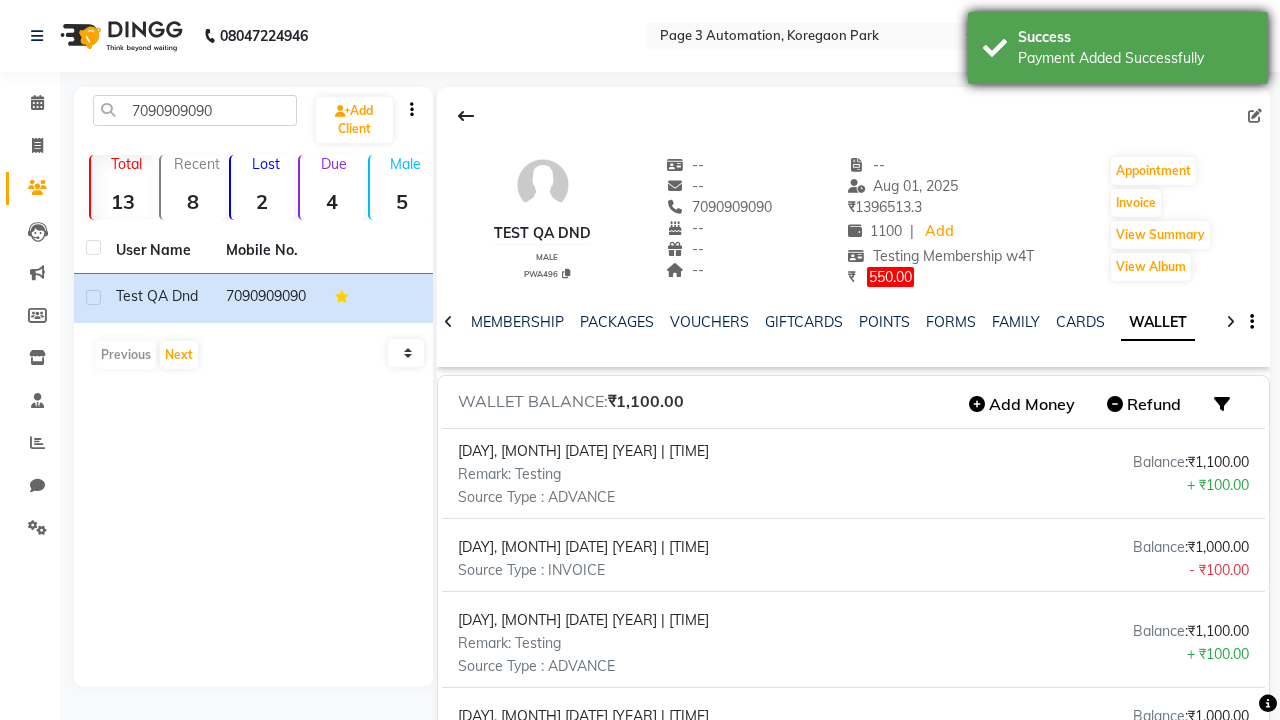 click on "Payment Added Successfully" at bounding box center (1135, 58) 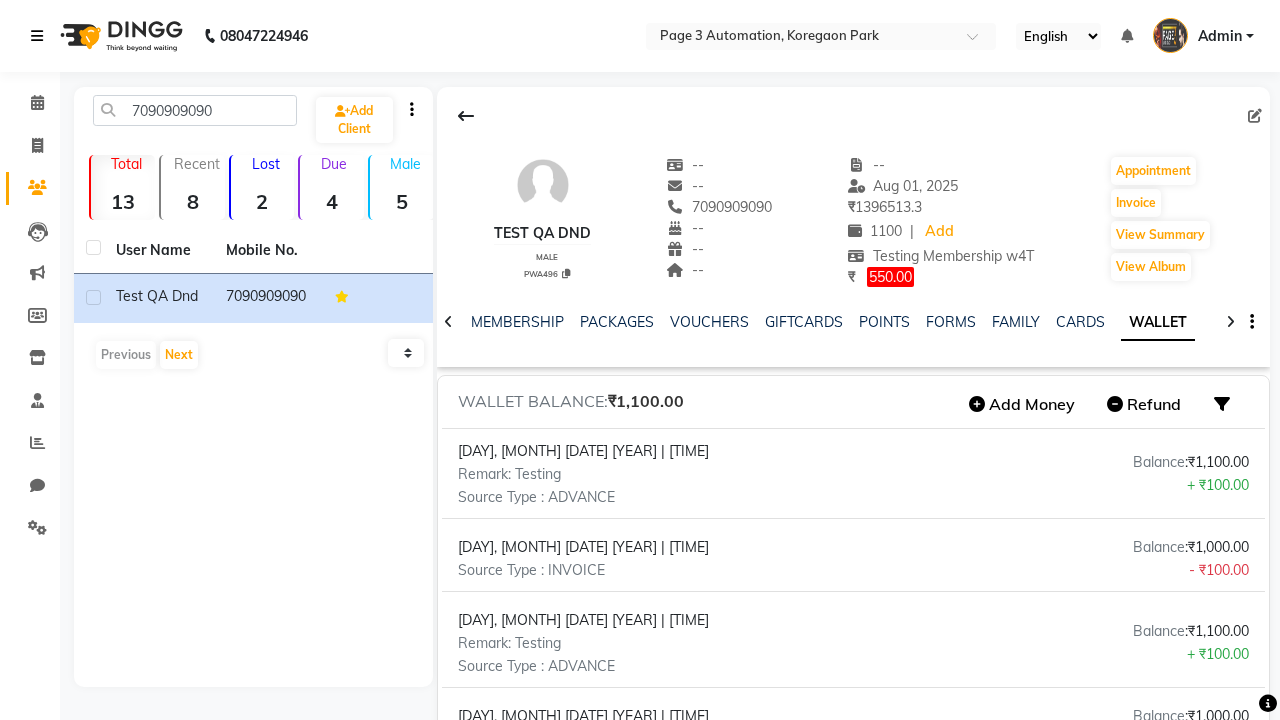 click at bounding box center [37, 36] 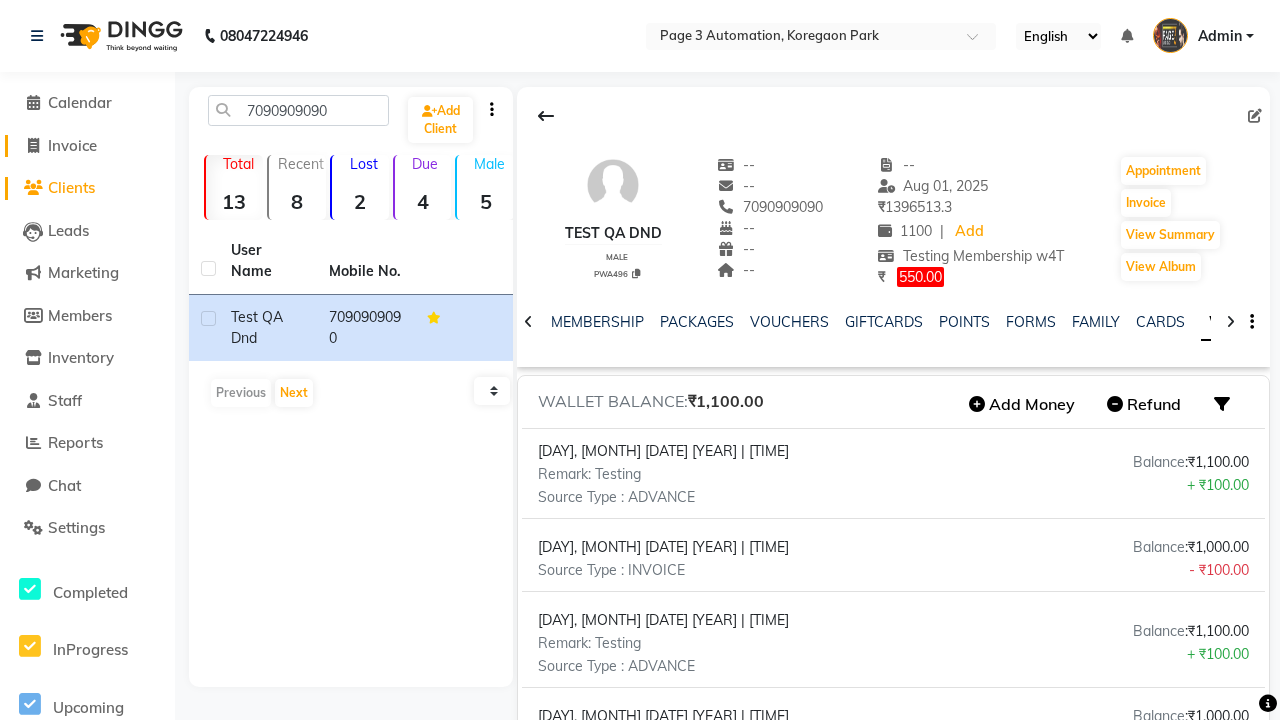 click on "Invoice" 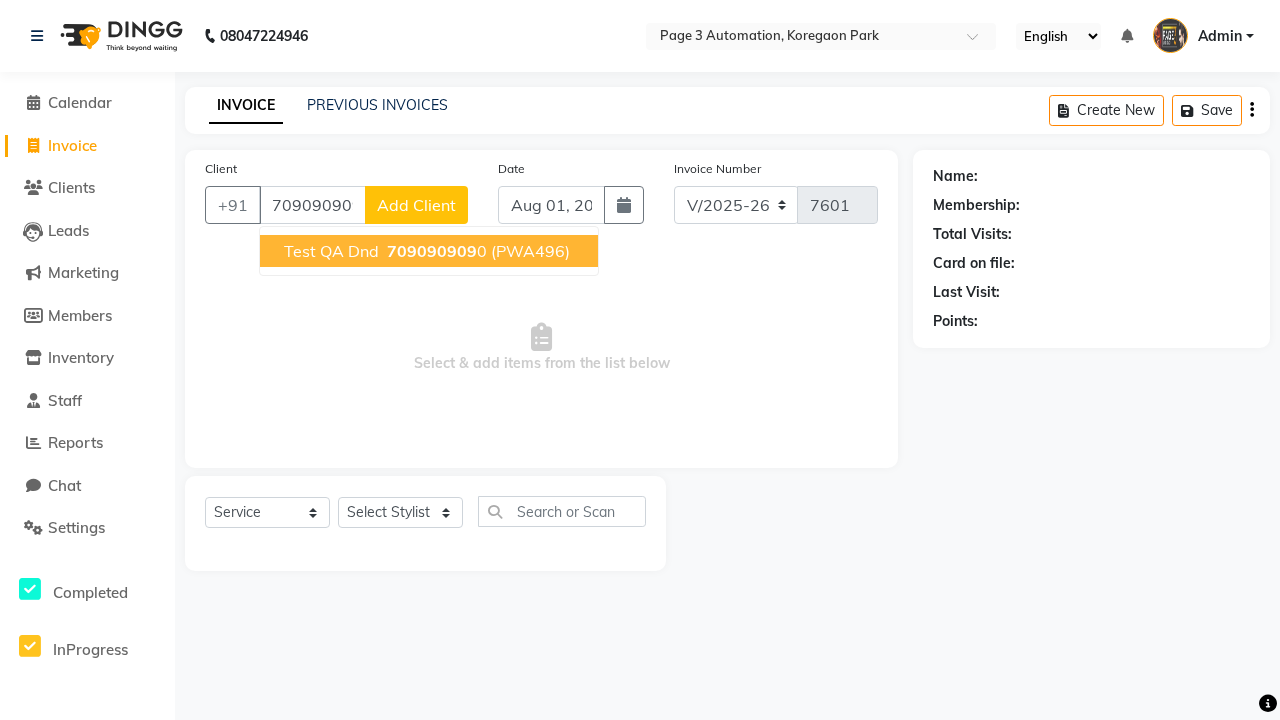 click on "709090909" at bounding box center [432, 251] 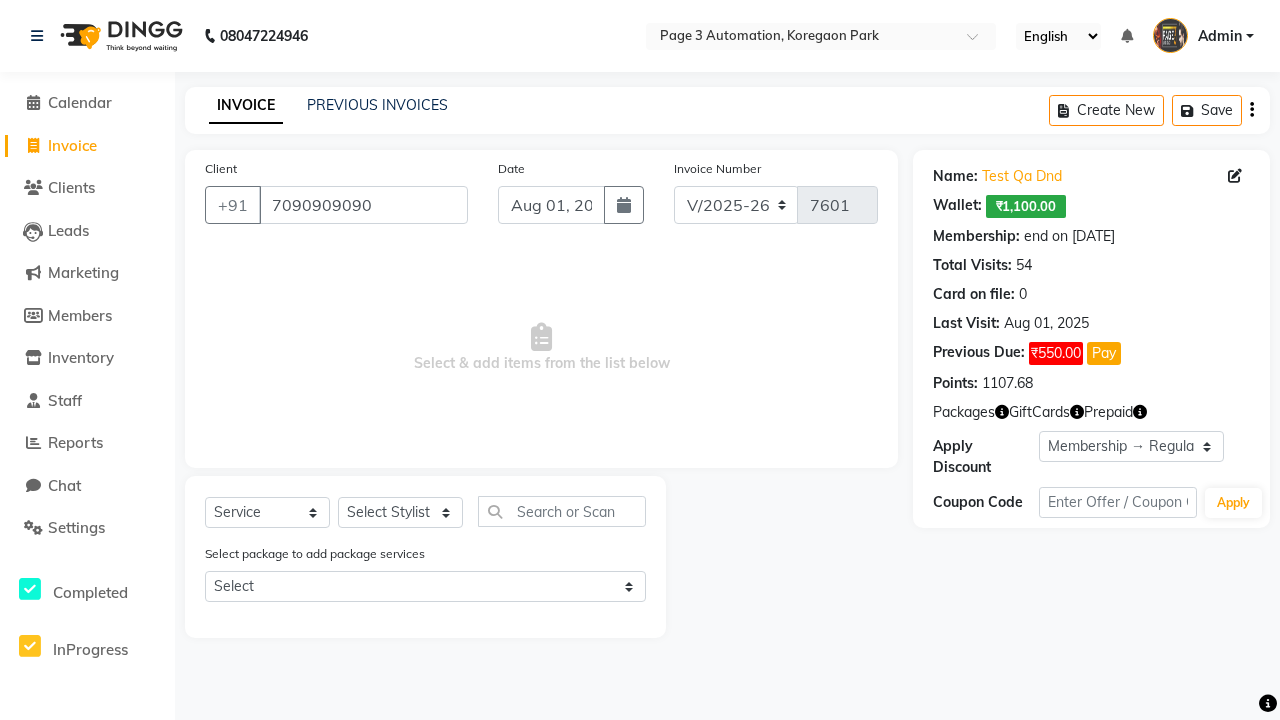select on "0:" 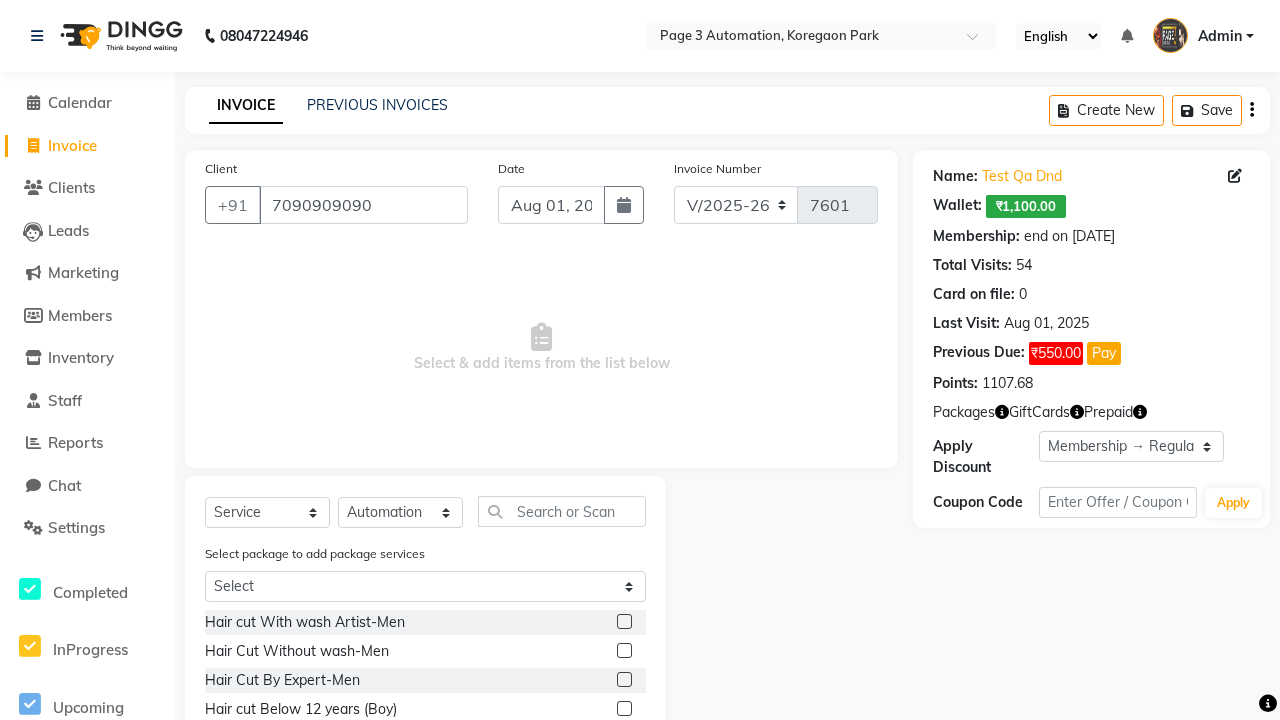 click 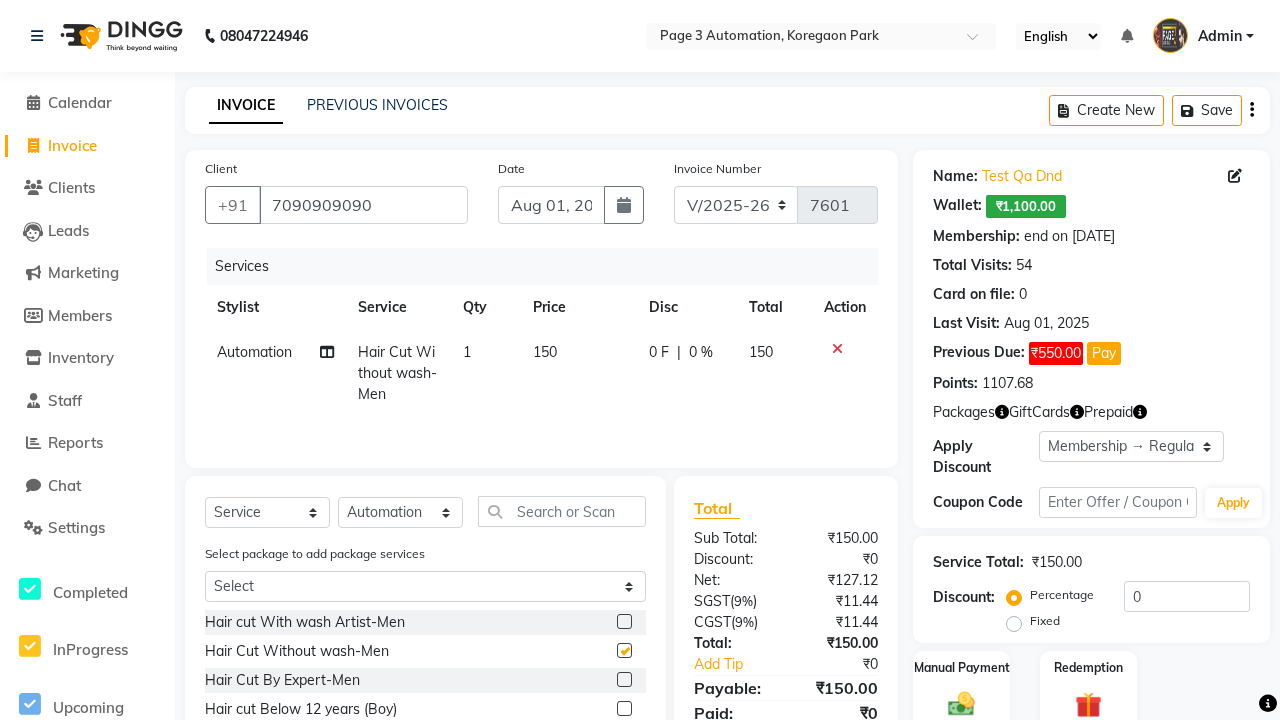 checkbox on "false" 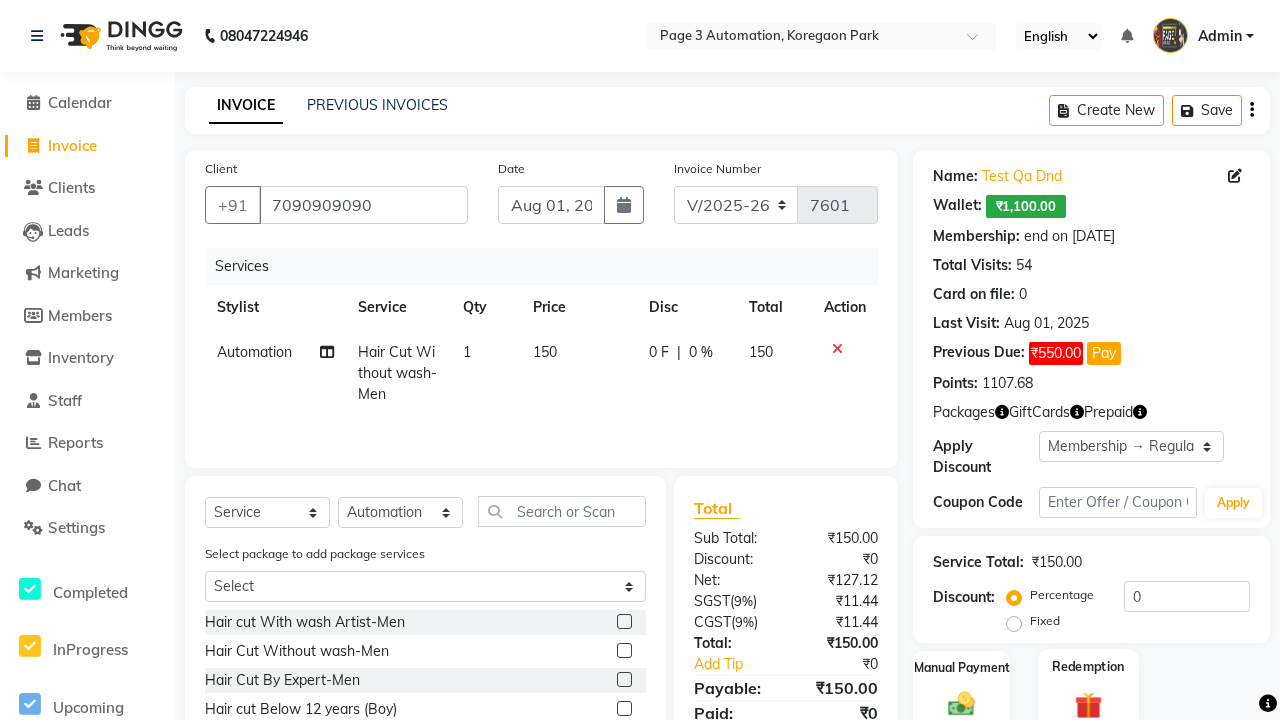 click 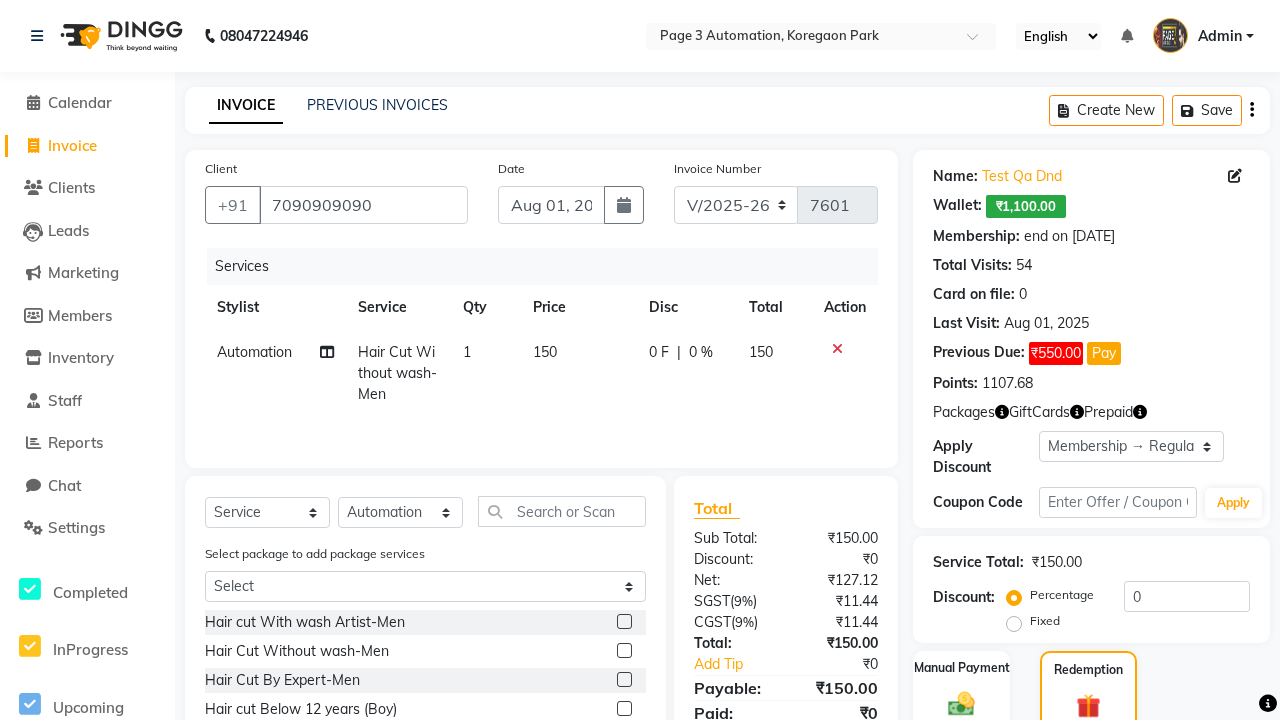 click on "Wallet" 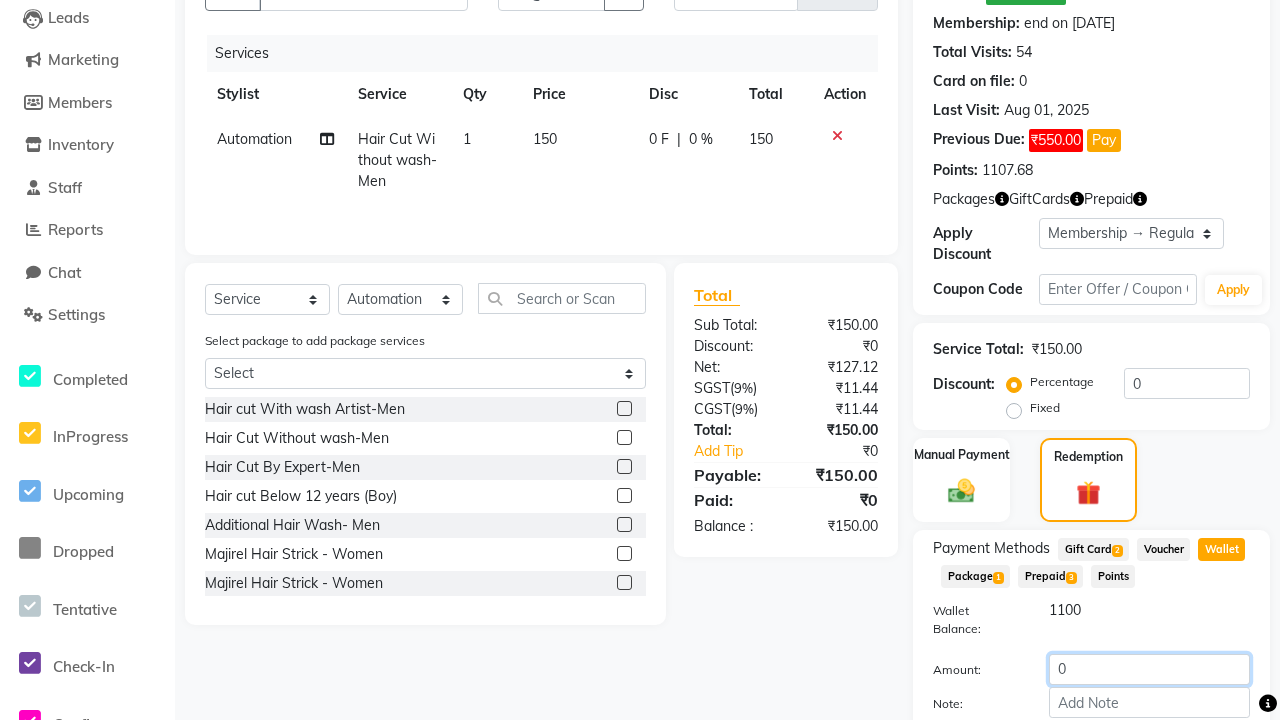 click on "0" 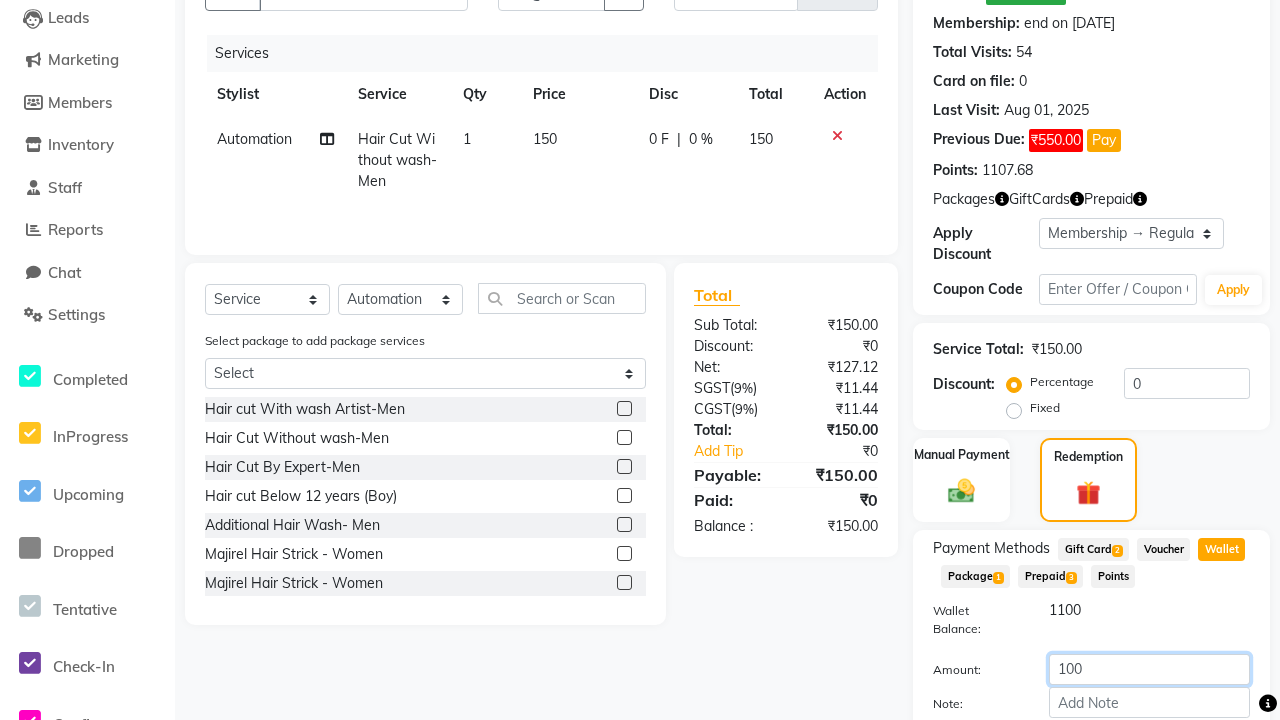 type on "100" 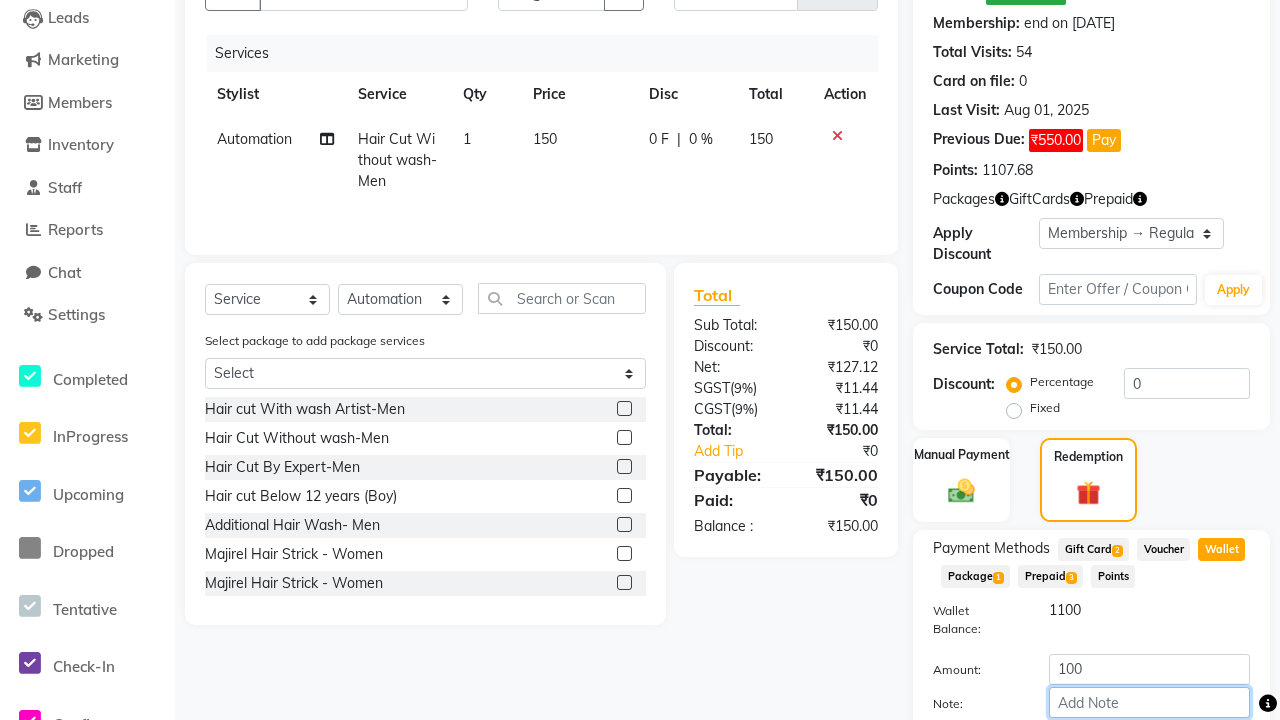 click on "Note:" at bounding box center (1149, 702) 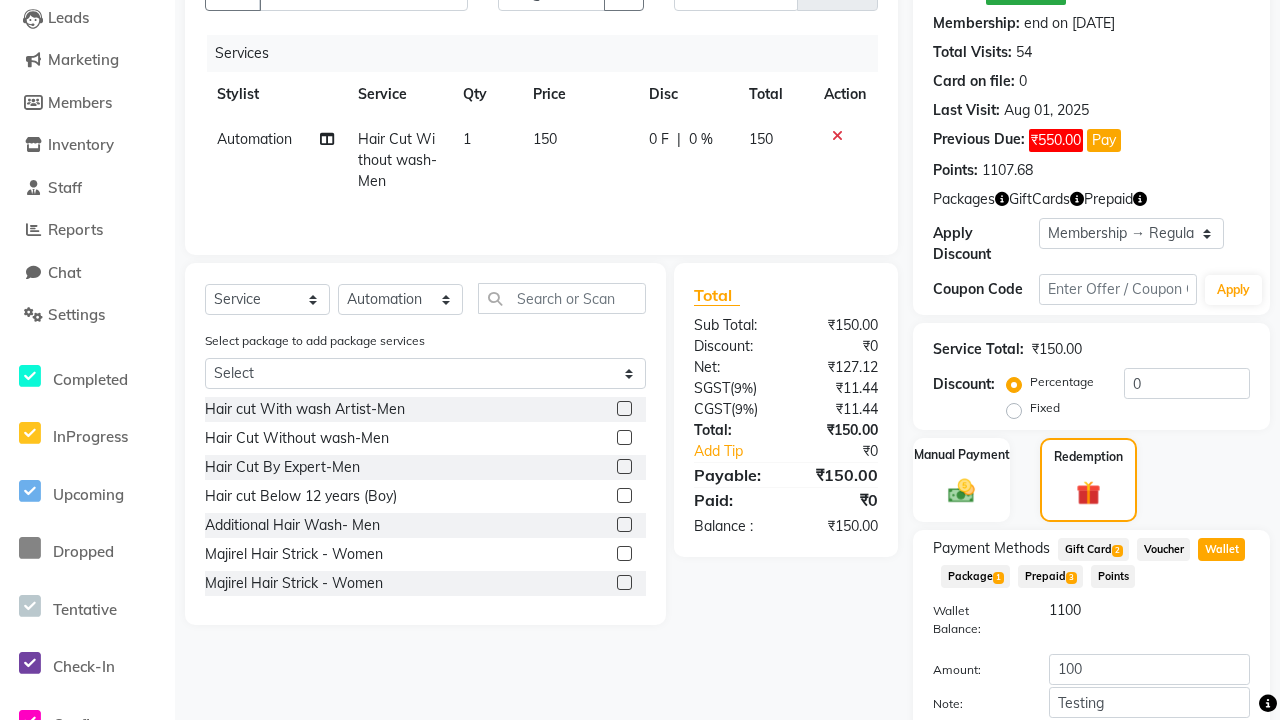 click on "Add Payment" 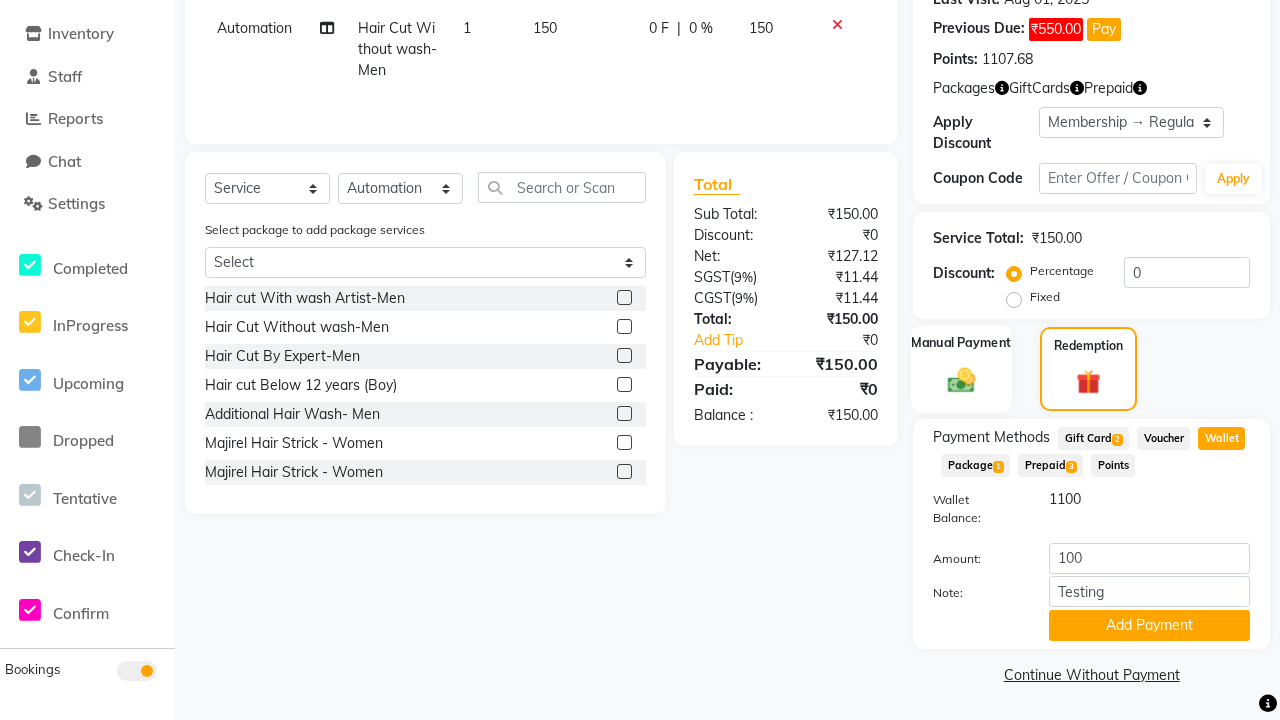click 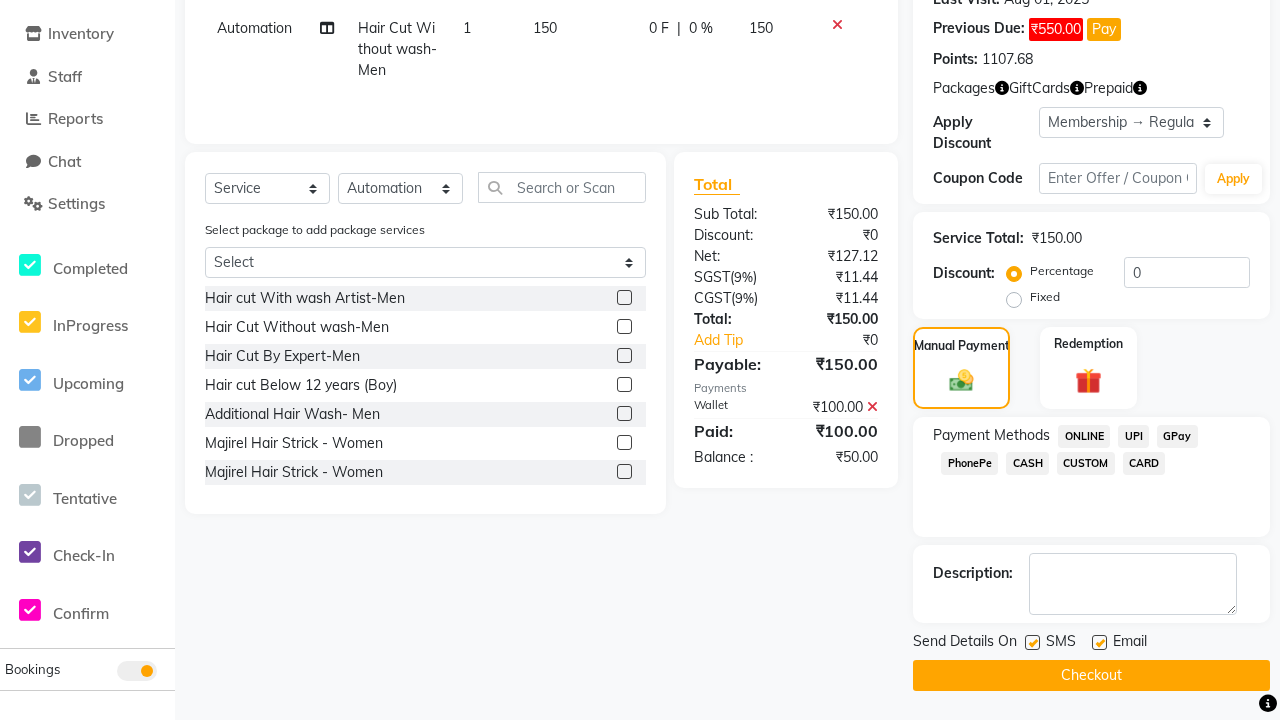 click on "ONLINE" 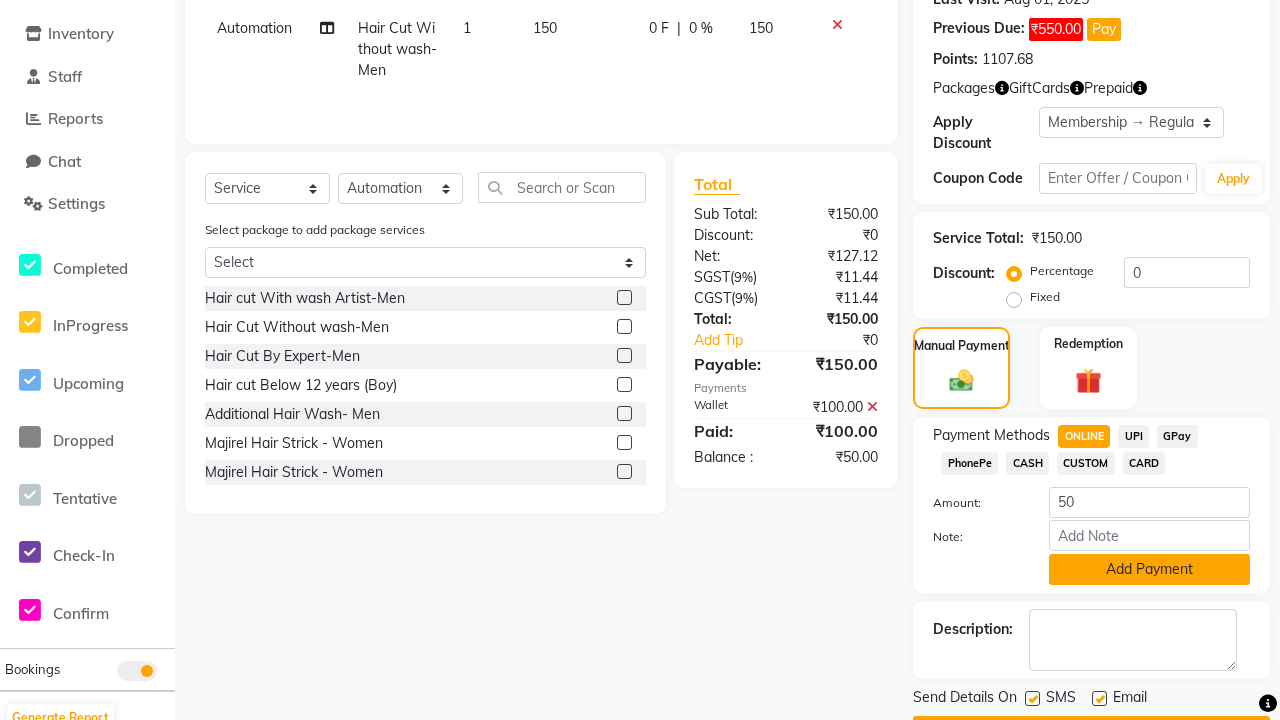 click on "Add Payment" 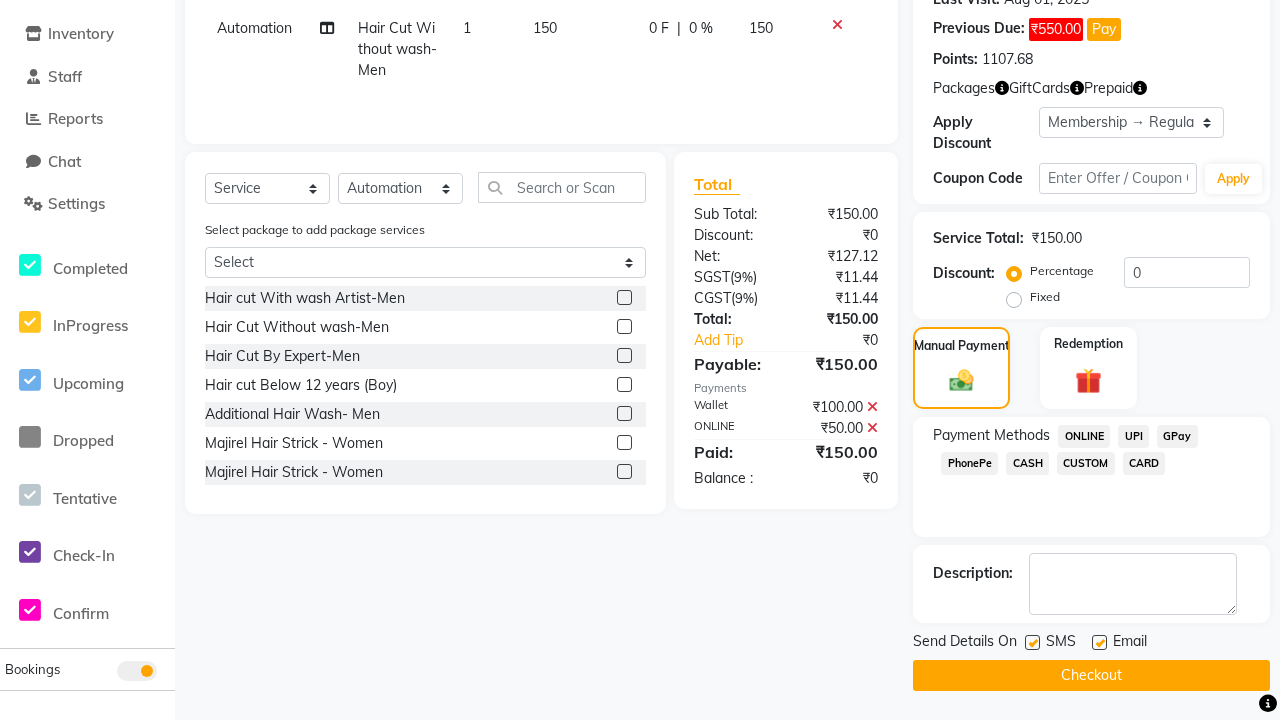 click 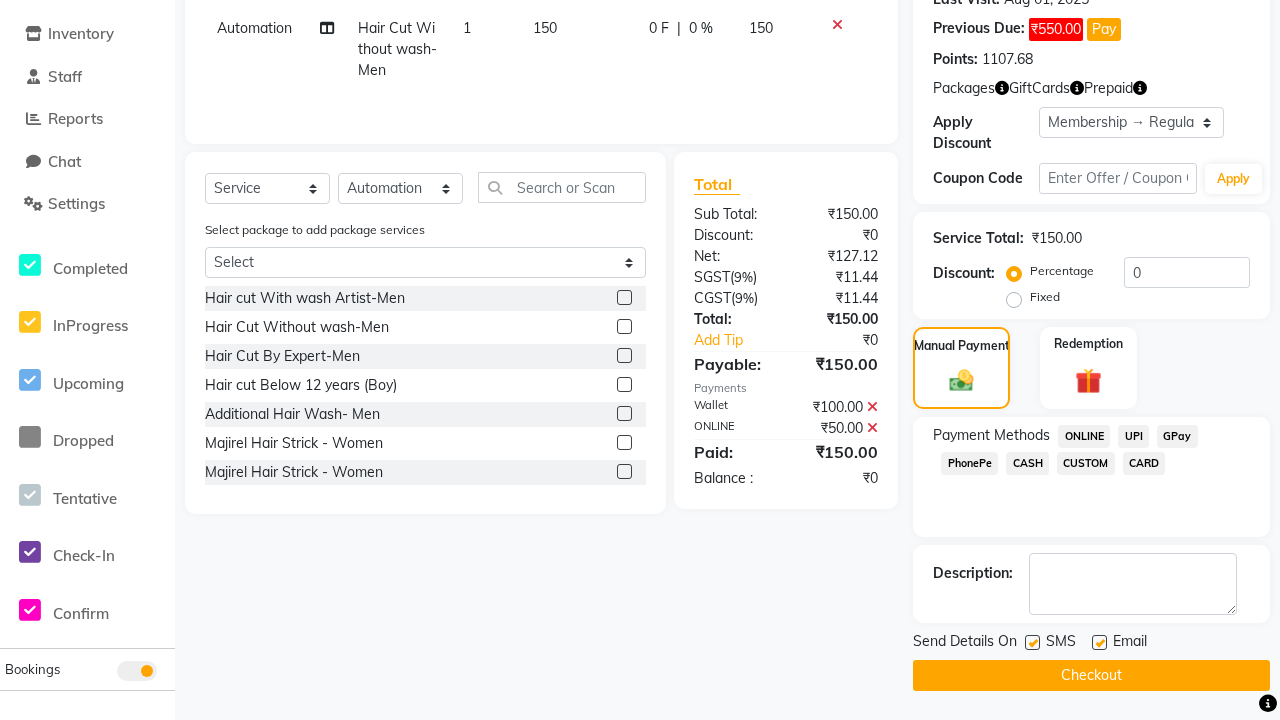click at bounding box center [1031, 643] 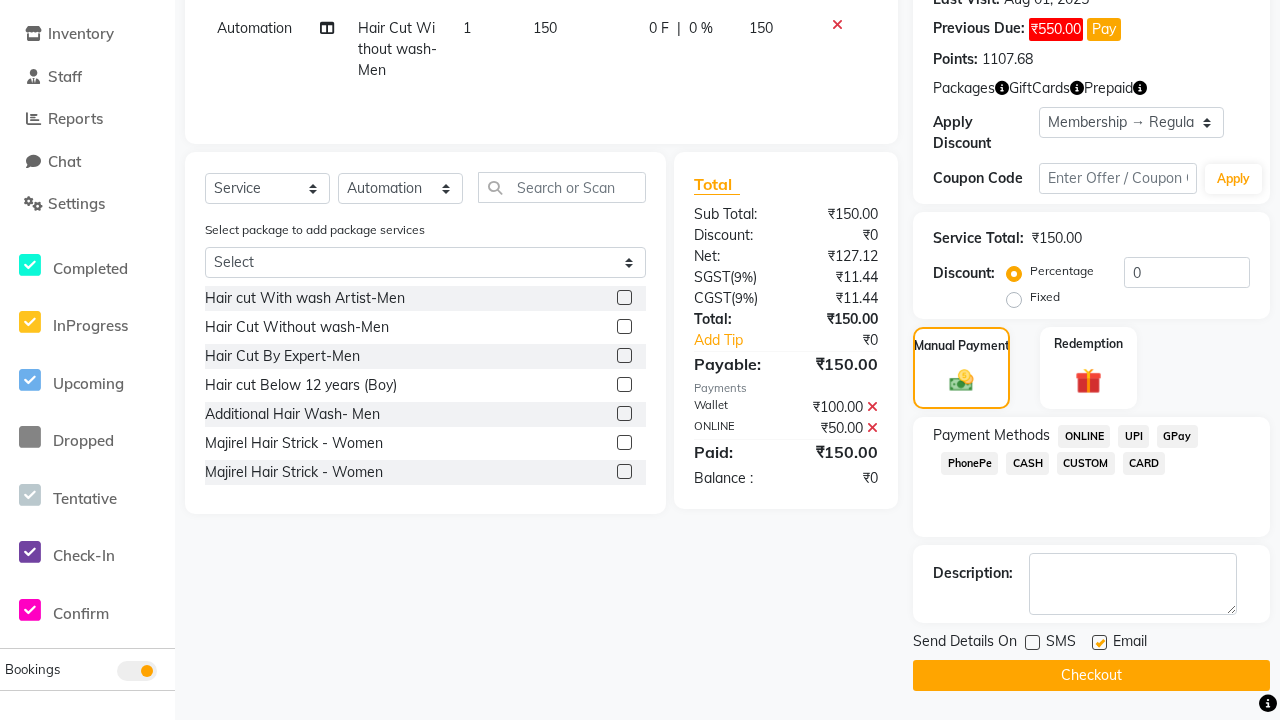 click 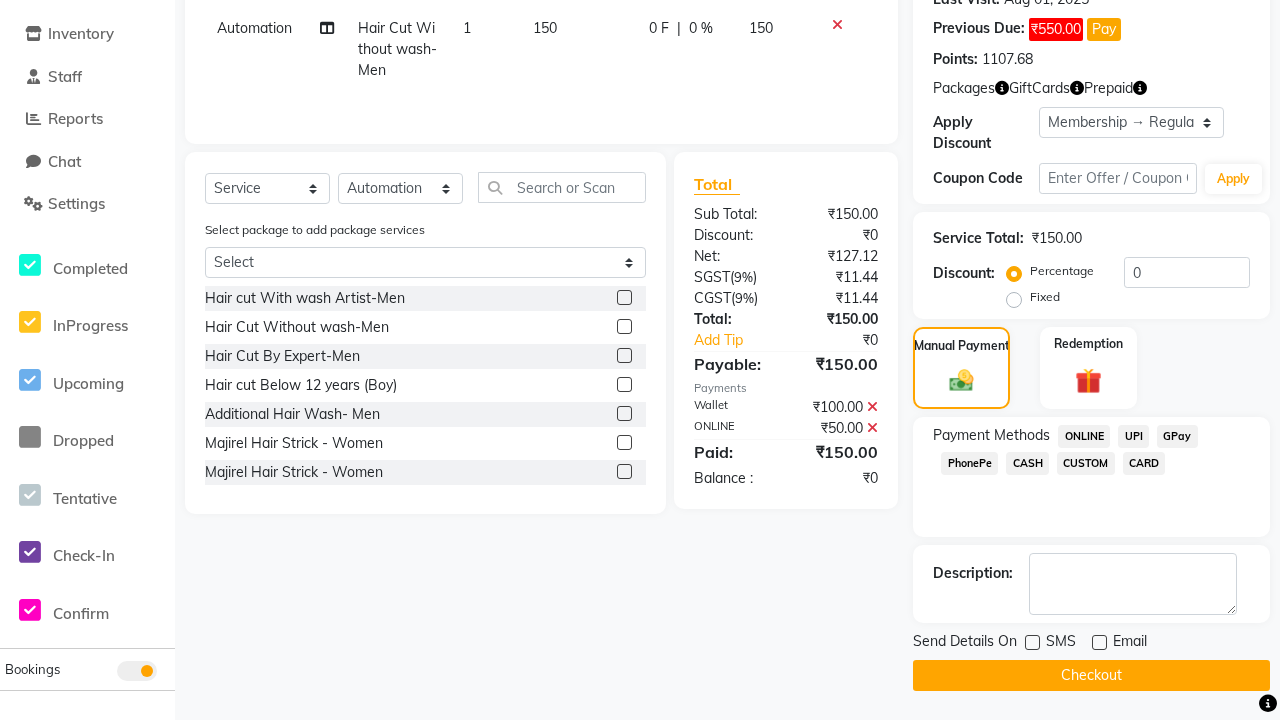 click on "Checkout" 